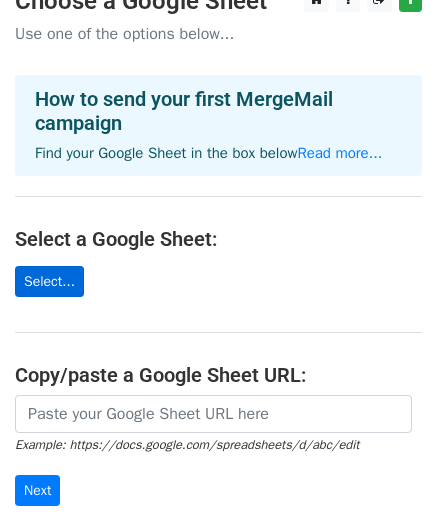 scroll, scrollTop: 0, scrollLeft: 0, axis: both 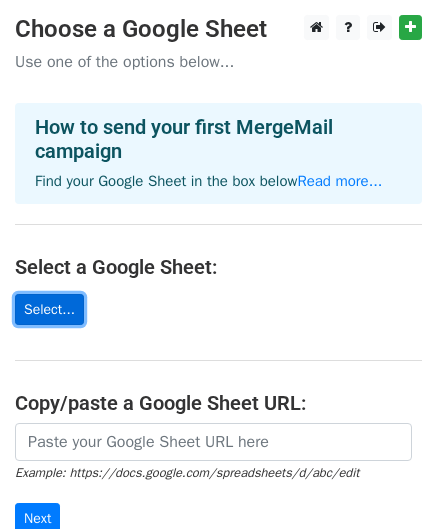 click on "Select..." at bounding box center [49, 309] 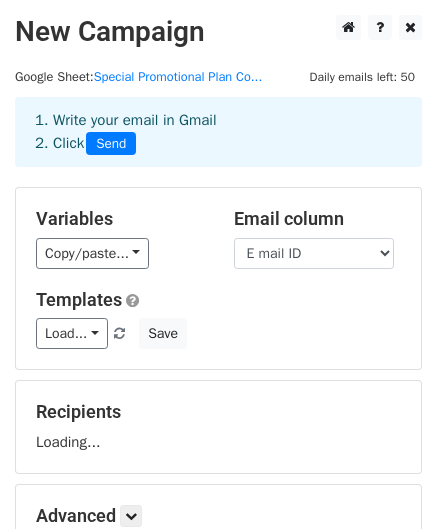scroll, scrollTop: 0, scrollLeft: 0, axis: both 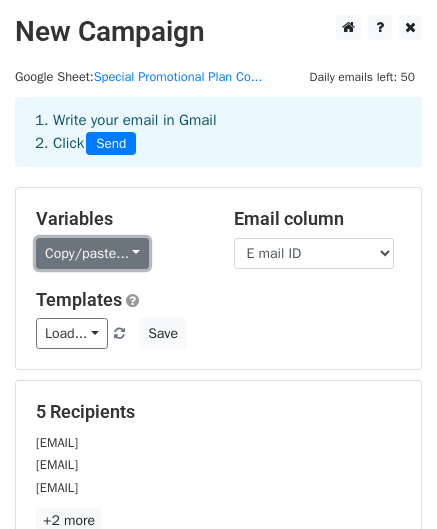 click on "Copy/paste..." at bounding box center [92, 253] 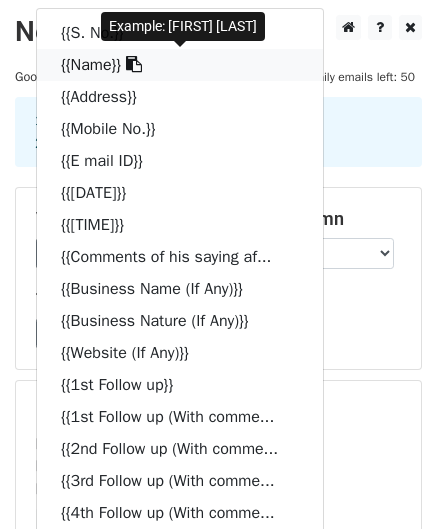 click on "{{Name}}" at bounding box center [180, 65] 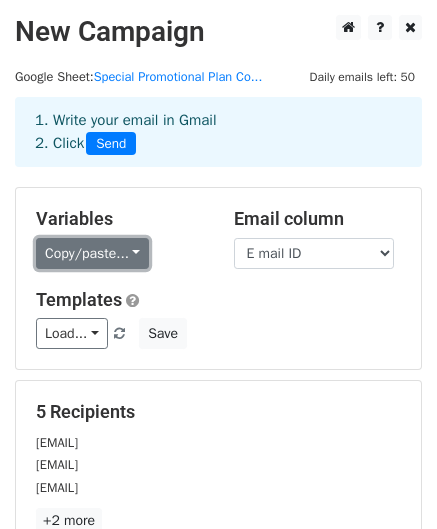 click on "Copy/paste..." at bounding box center [92, 253] 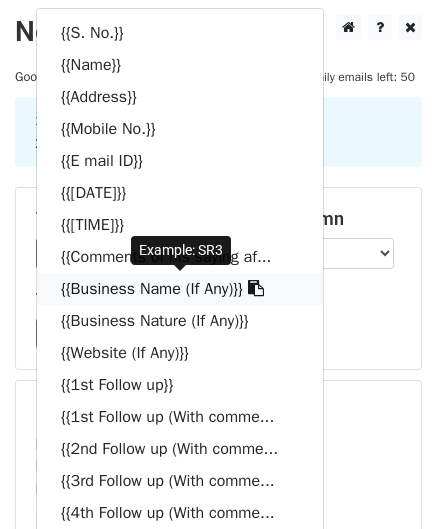 click on "{{Business Name (If Any)}}" at bounding box center (180, 289) 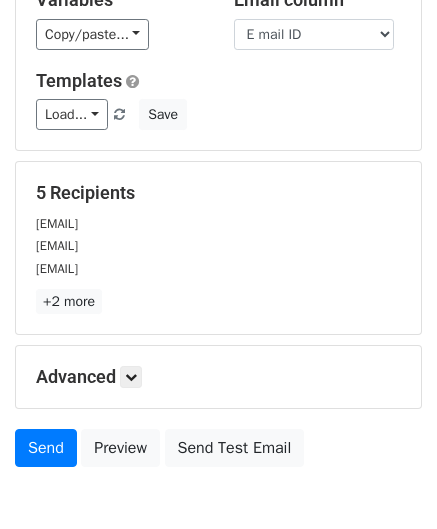 scroll, scrollTop: 220, scrollLeft: 0, axis: vertical 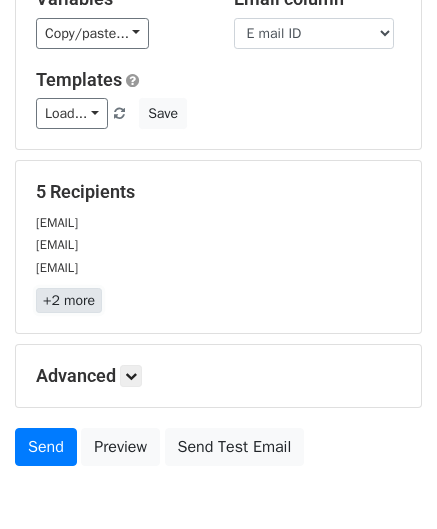 click on "+2 more" at bounding box center (69, 300) 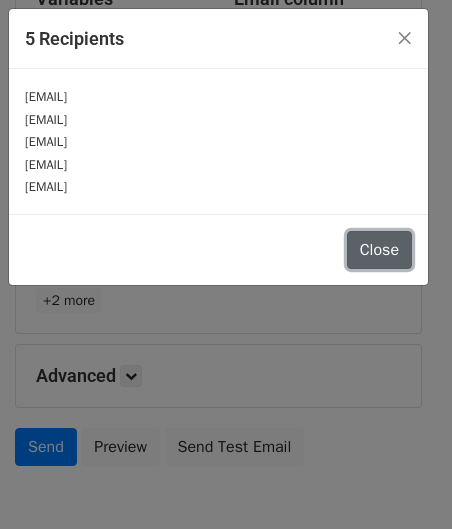 click on "Close" at bounding box center [379, 250] 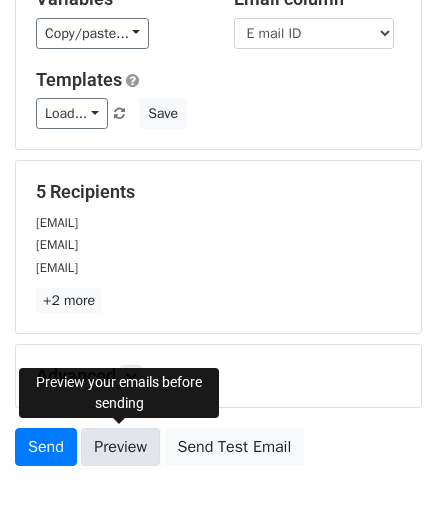 click on "Preview" at bounding box center (120, 447) 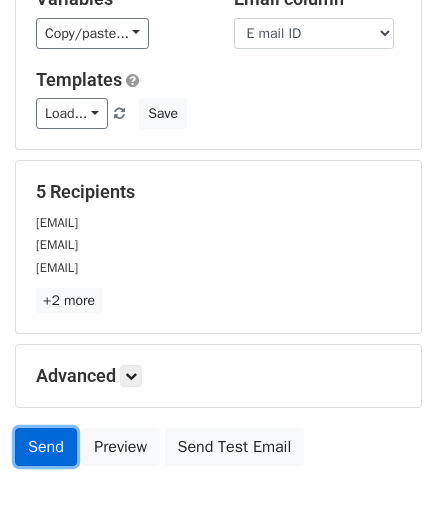 click on "Send" at bounding box center (46, 447) 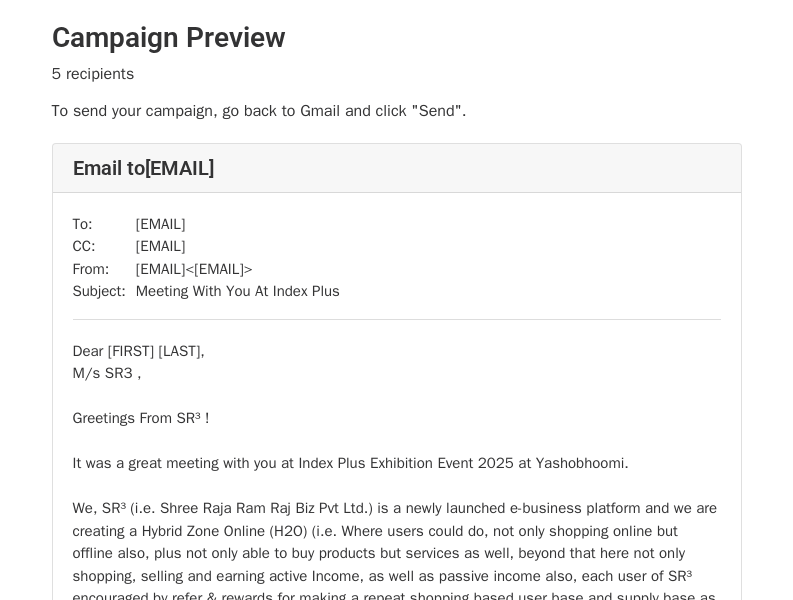 scroll, scrollTop: 0, scrollLeft: 0, axis: both 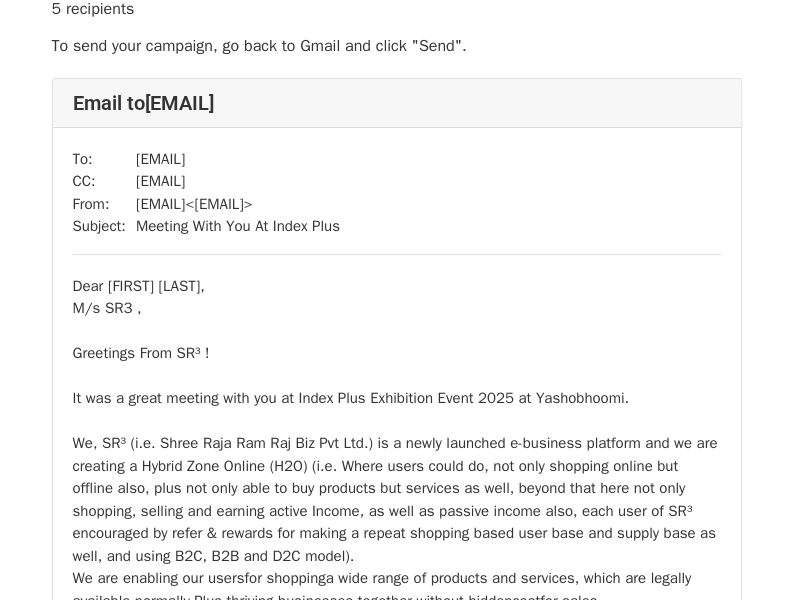 click on "gtanujg@gmail.com" at bounding box center (238, 181) 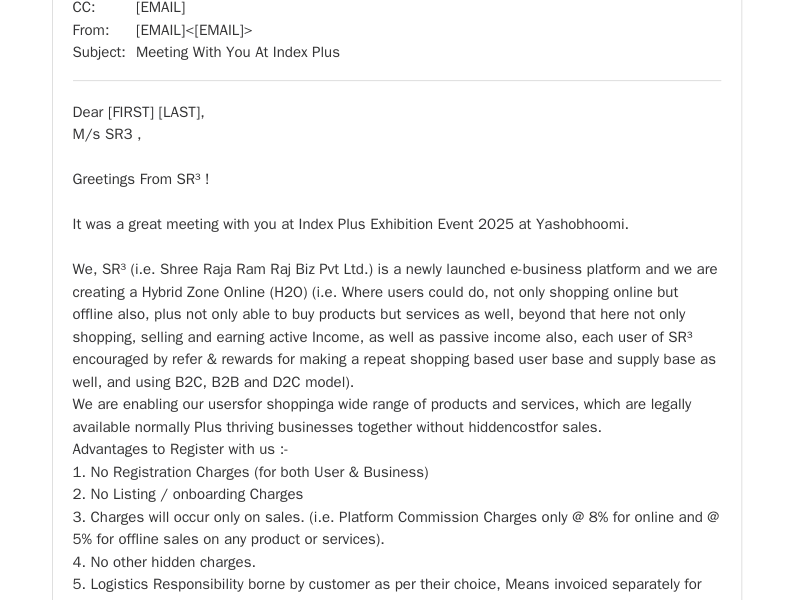 click on "Greetings From SR³ !" at bounding box center (397, 168) 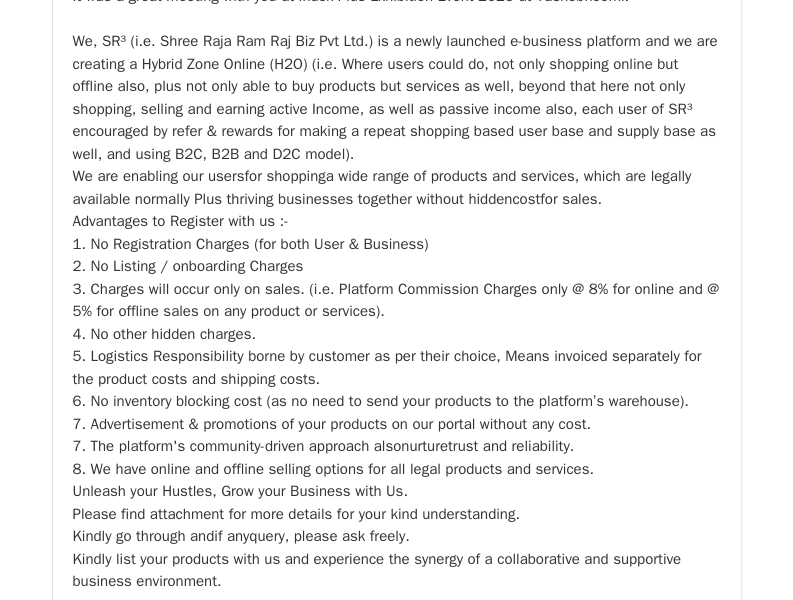 scroll, scrollTop: 468, scrollLeft: 0, axis: vertical 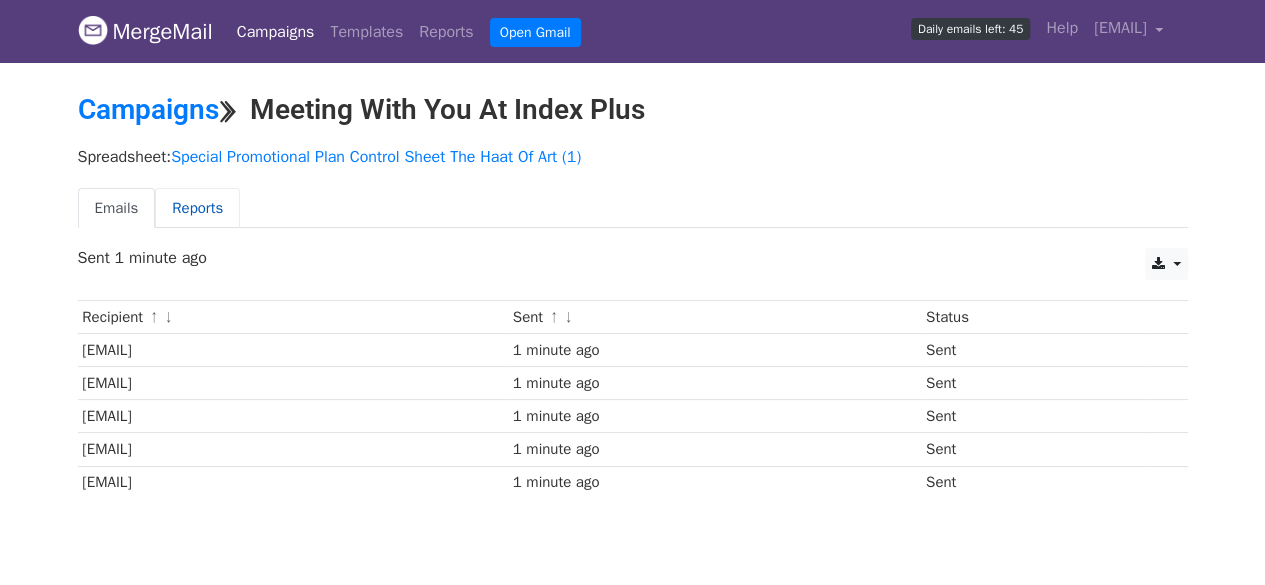 click on "Reports" at bounding box center (197, 208) 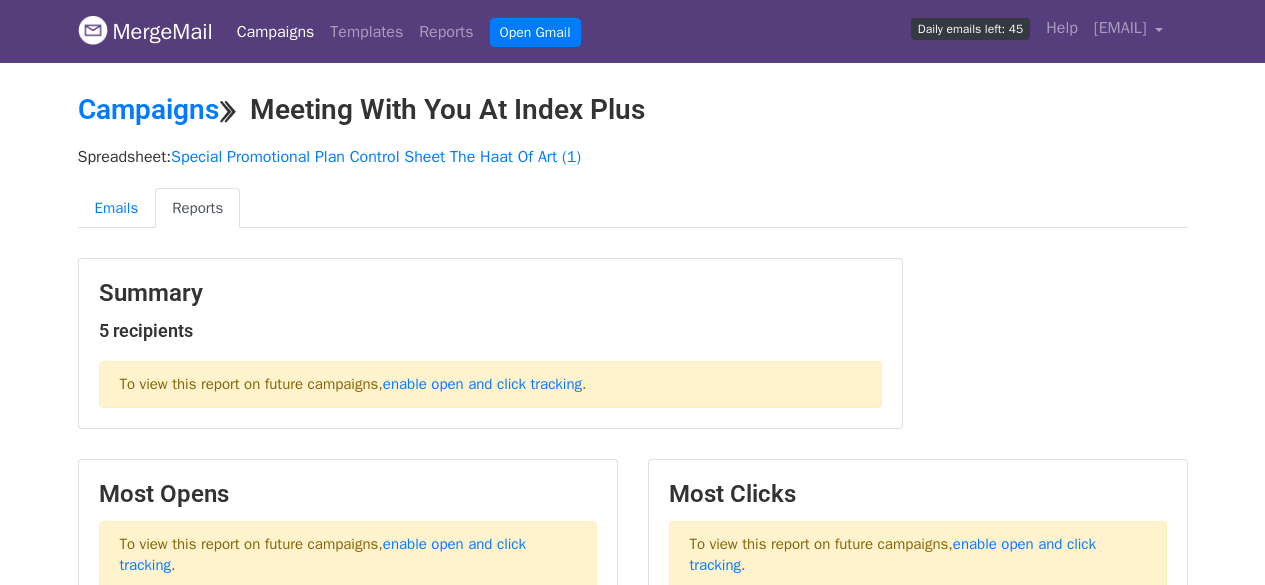 scroll, scrollTop: 0, scrollLeft: 0, axis: both 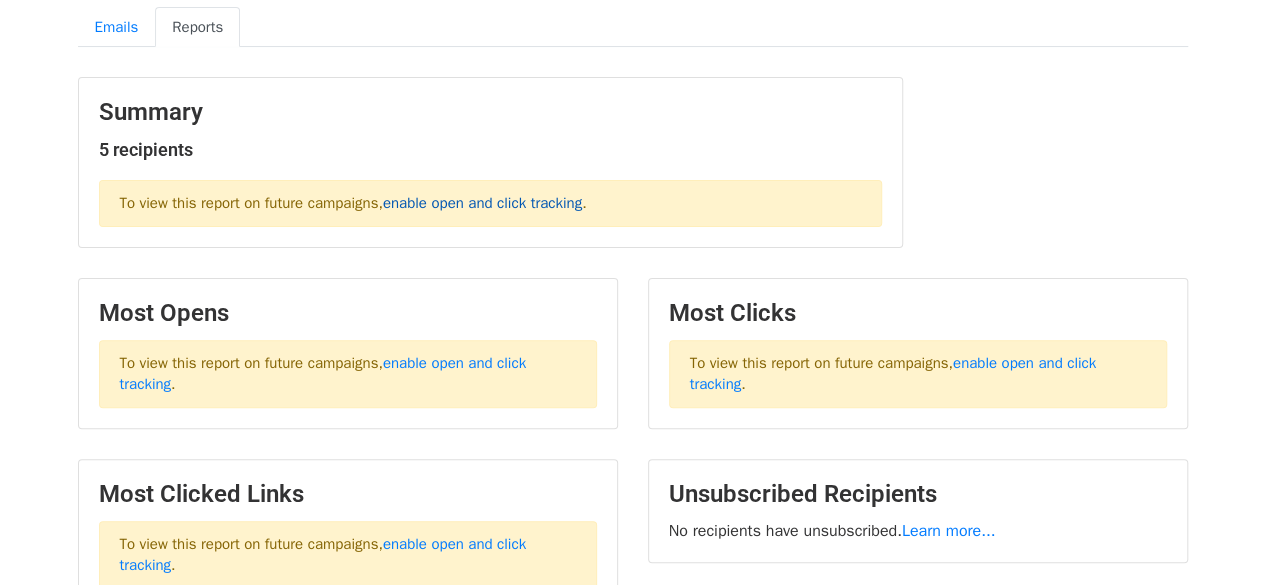 click on "enable open and click tracking" at bounding box center [482, 203] 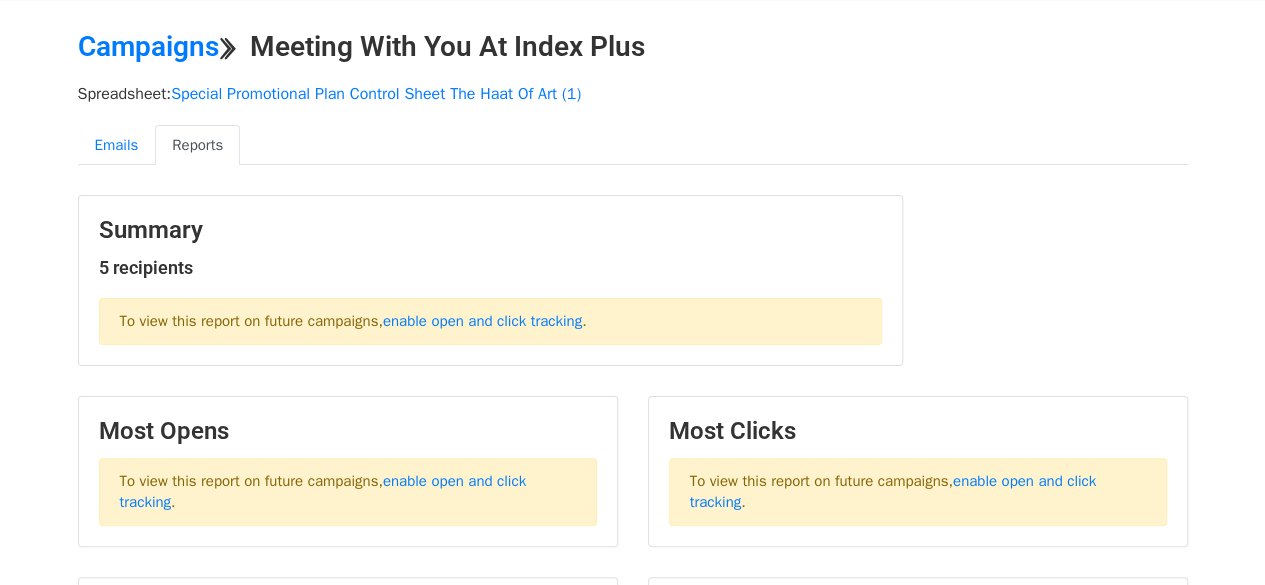 scroll, scrollTop: 0, scrollLeft: 0, axis: both 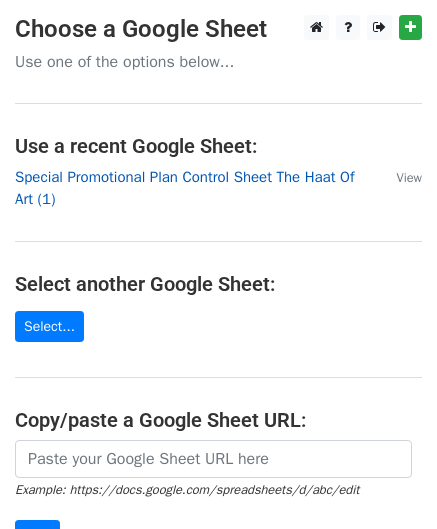 click on "Special Promotional Plan Control Sheet The Haat Of Art (1)" at bounding box center [184, 188] 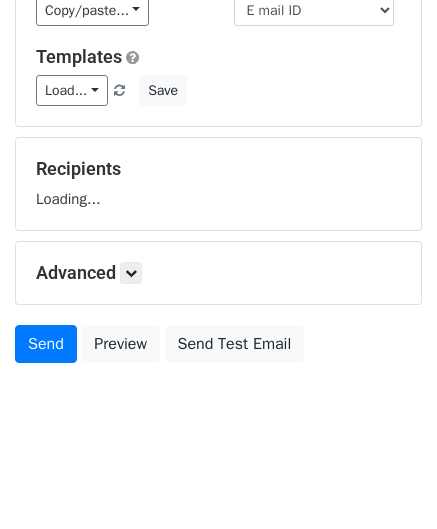 scroll, scrollTop: 242, scrollLeft: 0, axis: vertical 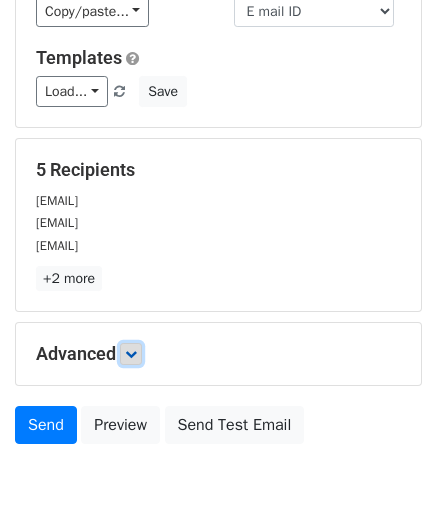 click at bounding box center (131, 354) 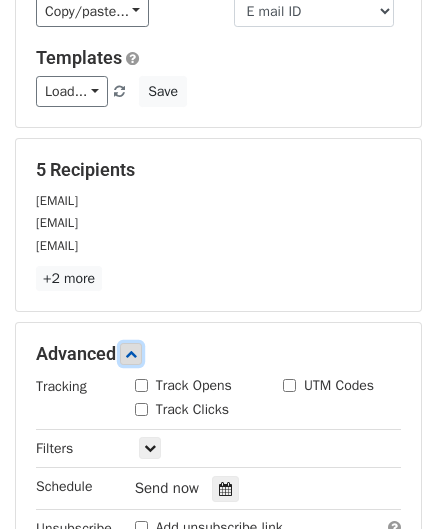 scroll, scrollTop: 377, scrollLeft: 0, axis: vertical 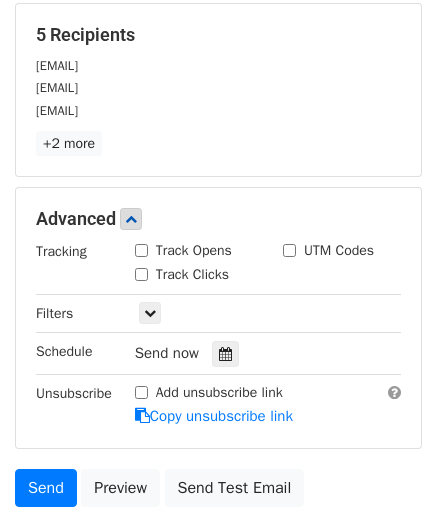 click on "Track Opens" at bounding box center [194, 250] 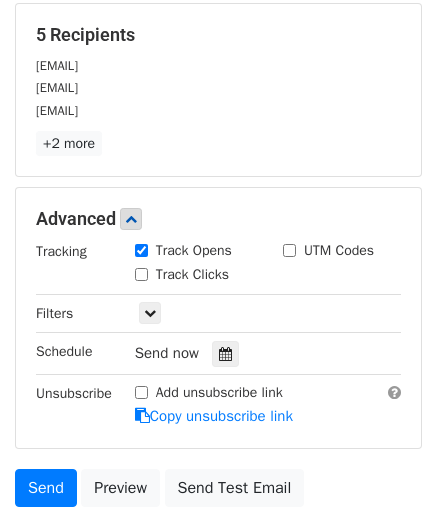 click on "Track Clicks" at bounding box center [192, 274] 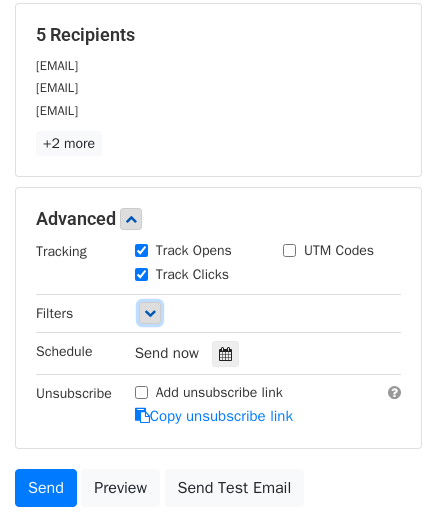 click at bounding box center [150, 313] 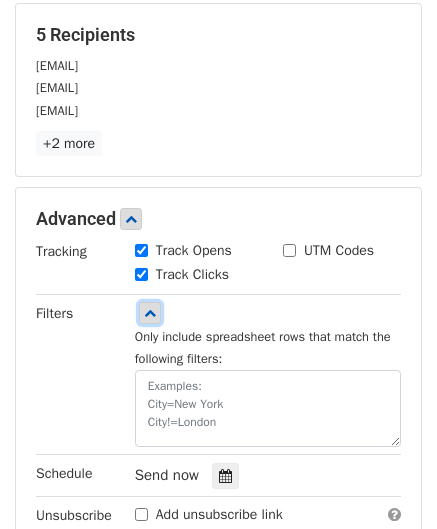 click at bounding box center (150, 313) 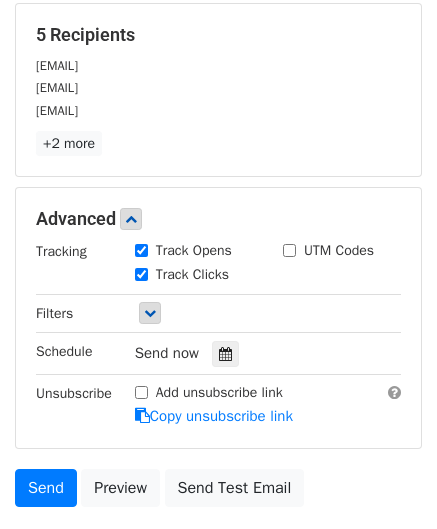 drag, startPoint x: 141, startPoint y: 267, endPoint x: 137, endPoint y: 245, distance: 22.36068 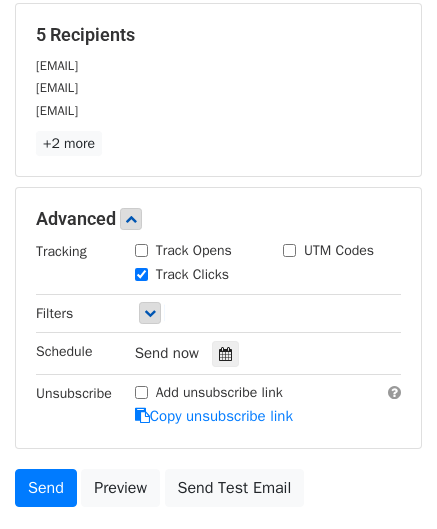 click on "Track Clicks" at bounding box center [141, 274] 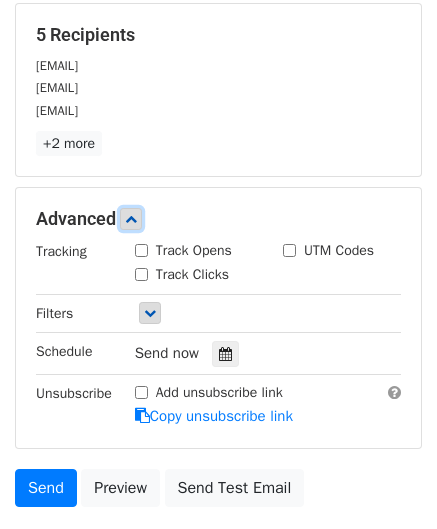 click at bounding box center [131, 219] 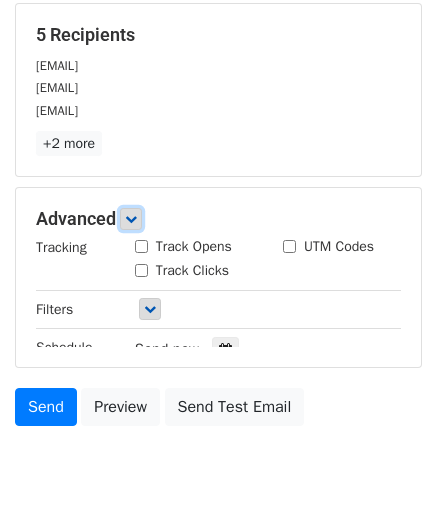 scroll, scrollTop: 323, scrollLeft: 0, axis: vertical 